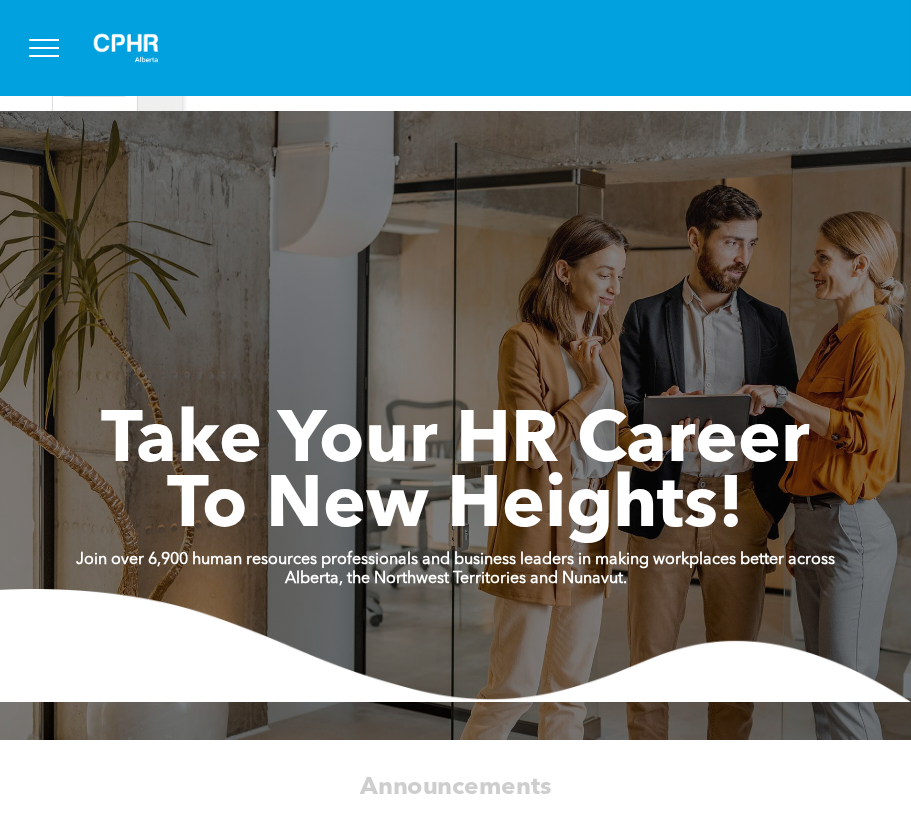 scroll, scrollTop: 0, scrollLeft: 0, axis: both 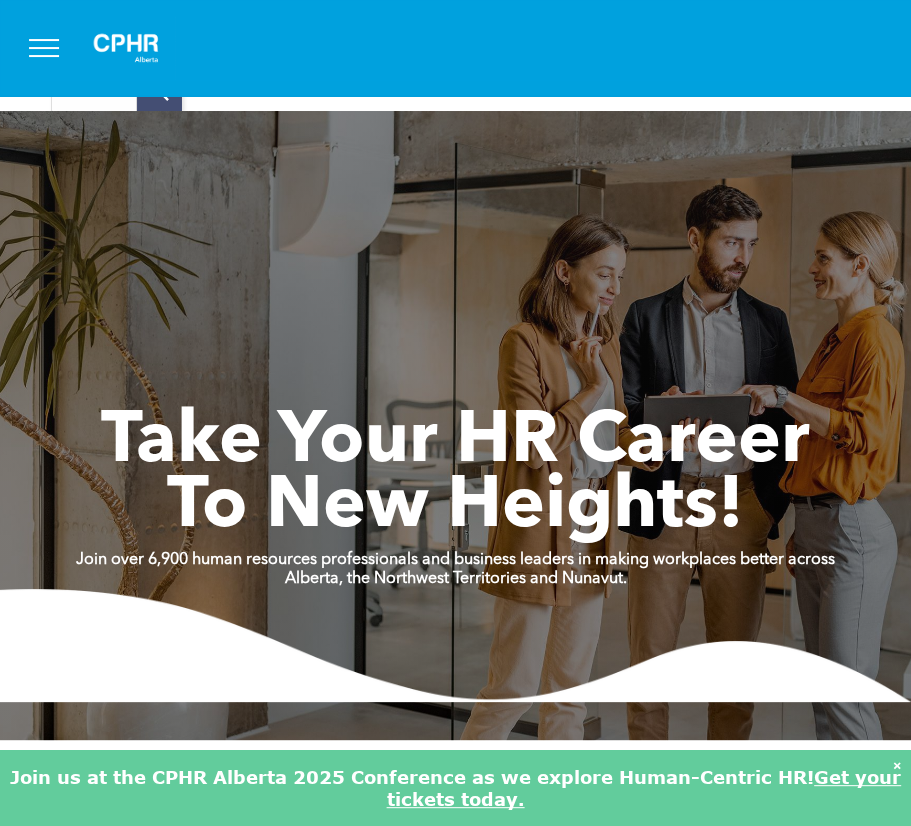 click at bounding box center [44, 48] 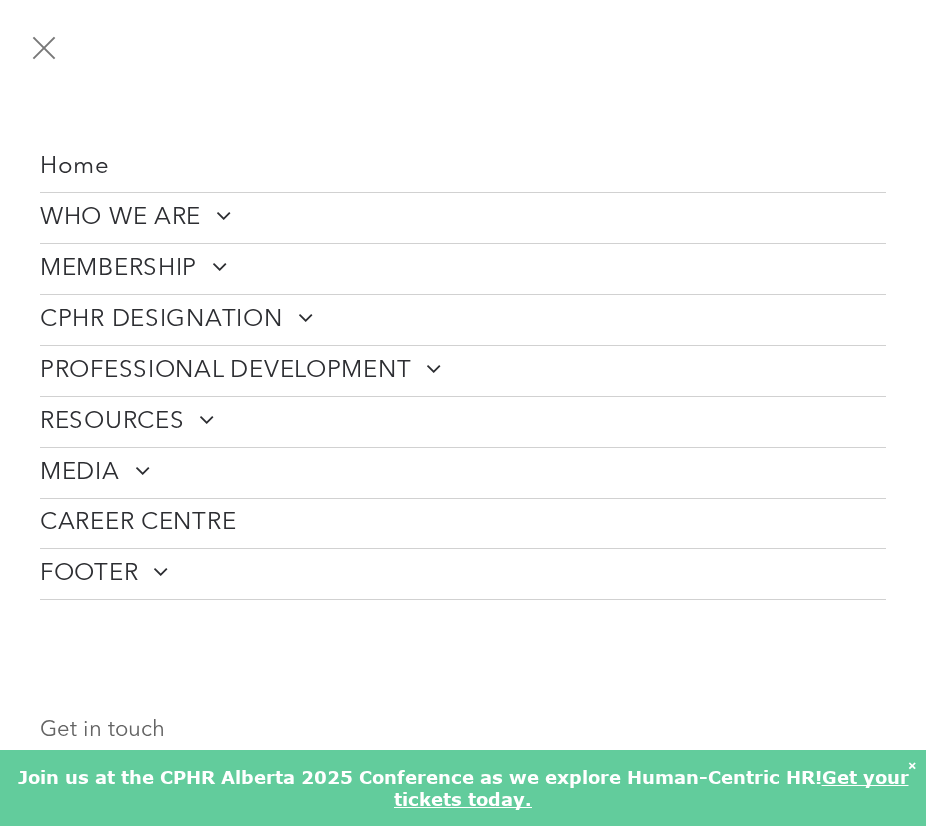 click at bounding box center [44, 48] 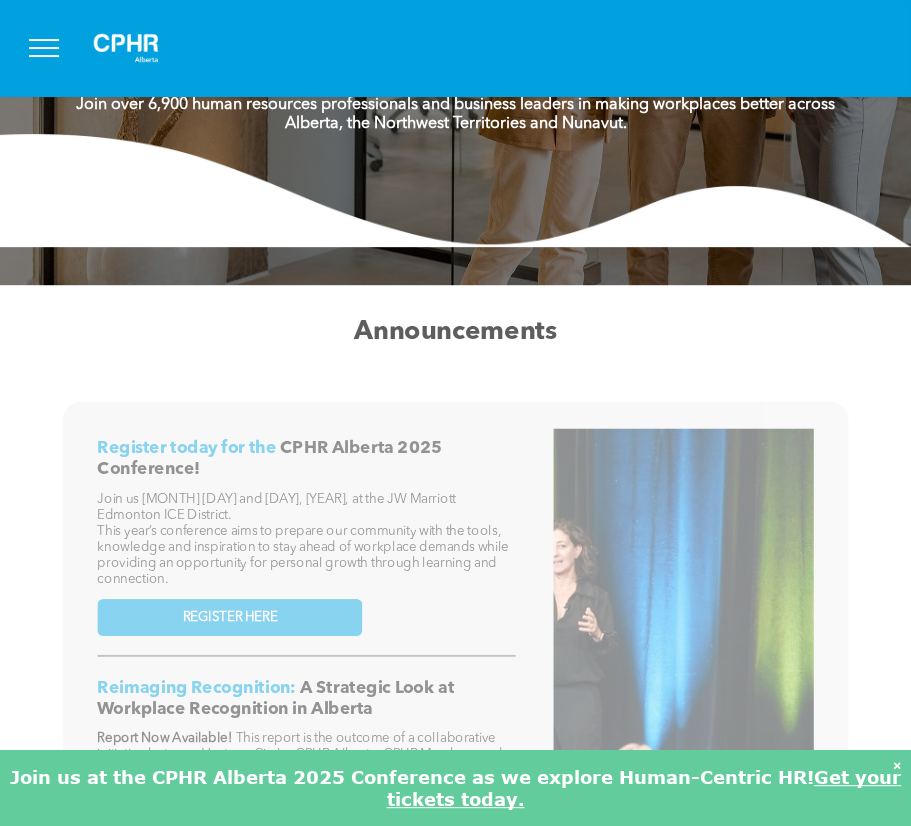 scroll, scrollTop: 0, scrollLeft: 0, axis: both 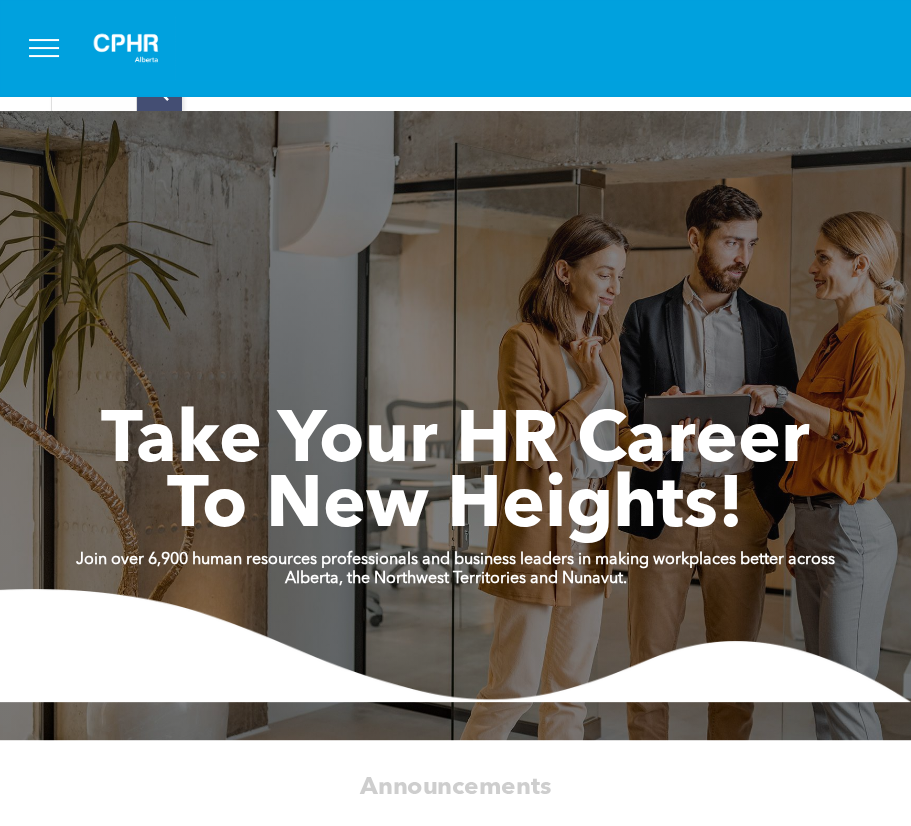 click at bounding box center [44, 48] 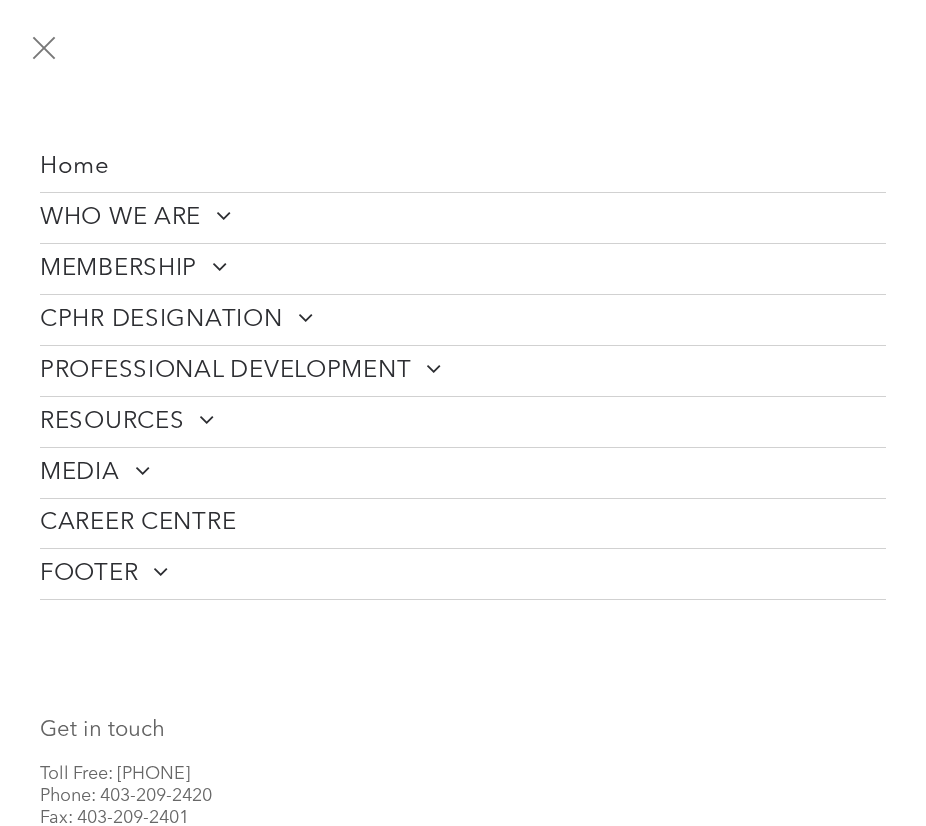 click on "MEMBERSHIP" at bounding box center [134, 269] 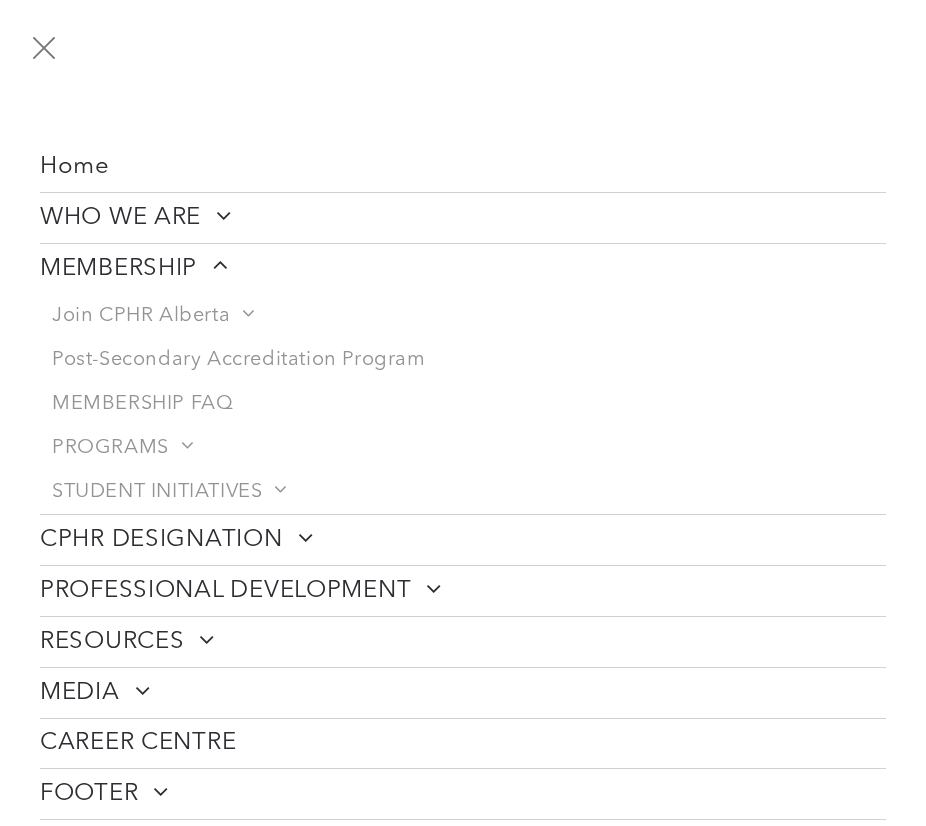 click on "CPHR DESIGNATION" at bounding box center [463, 540] 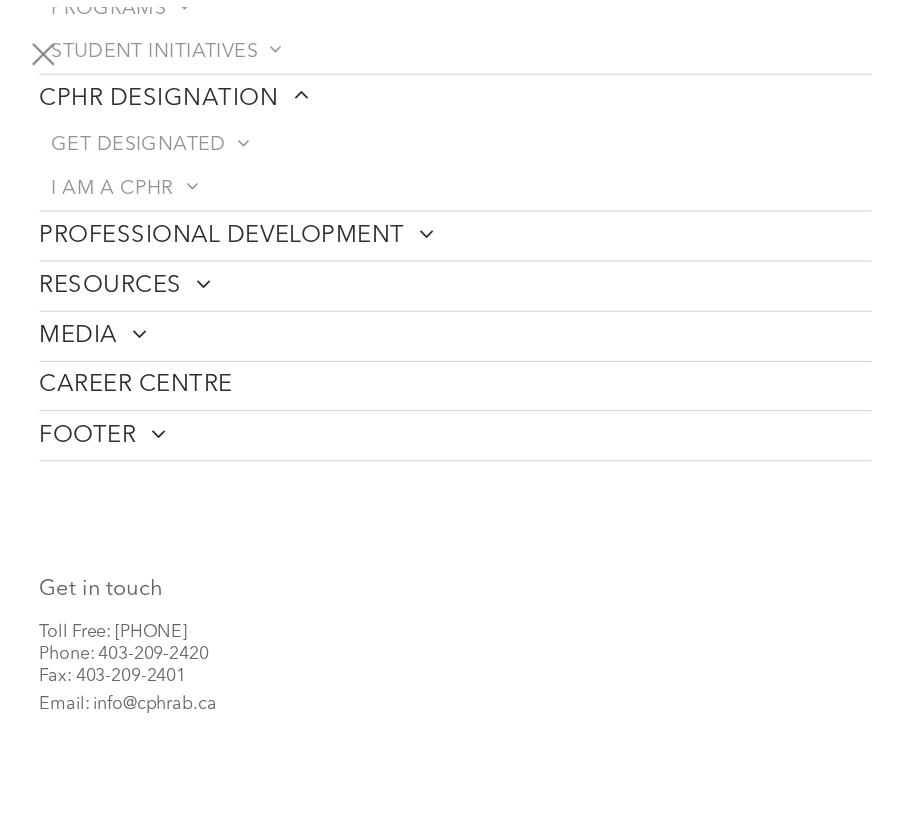scroll, scrollTop: 0, scrollLeft: 0, axis: both 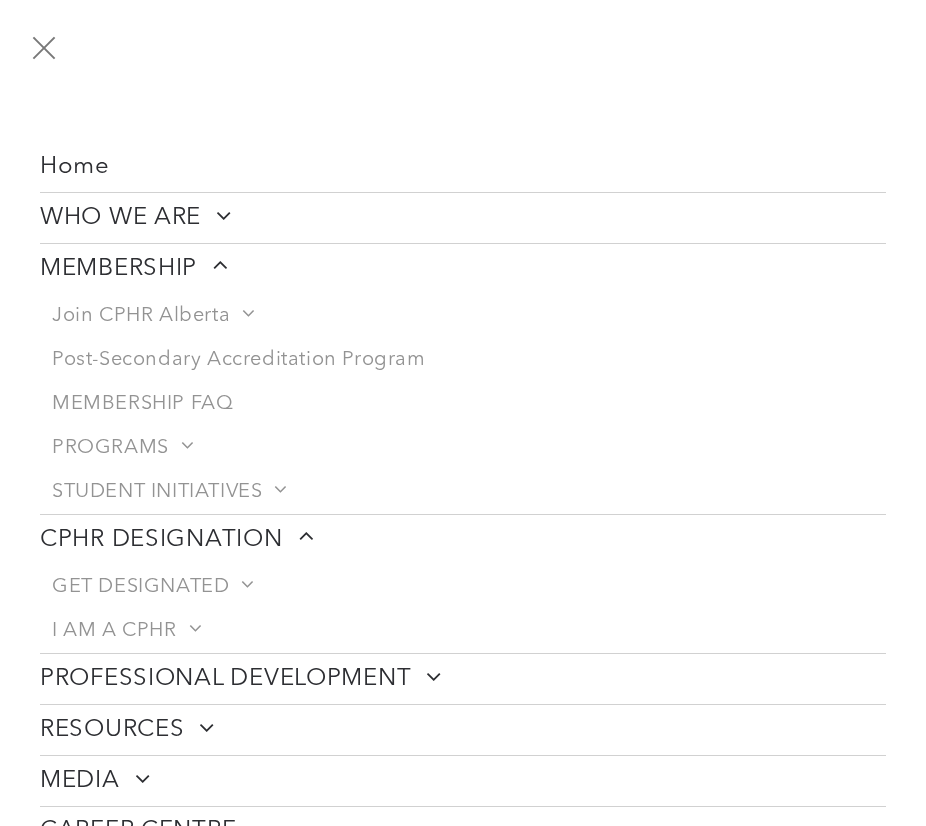 click at bounding box center (44, 48) 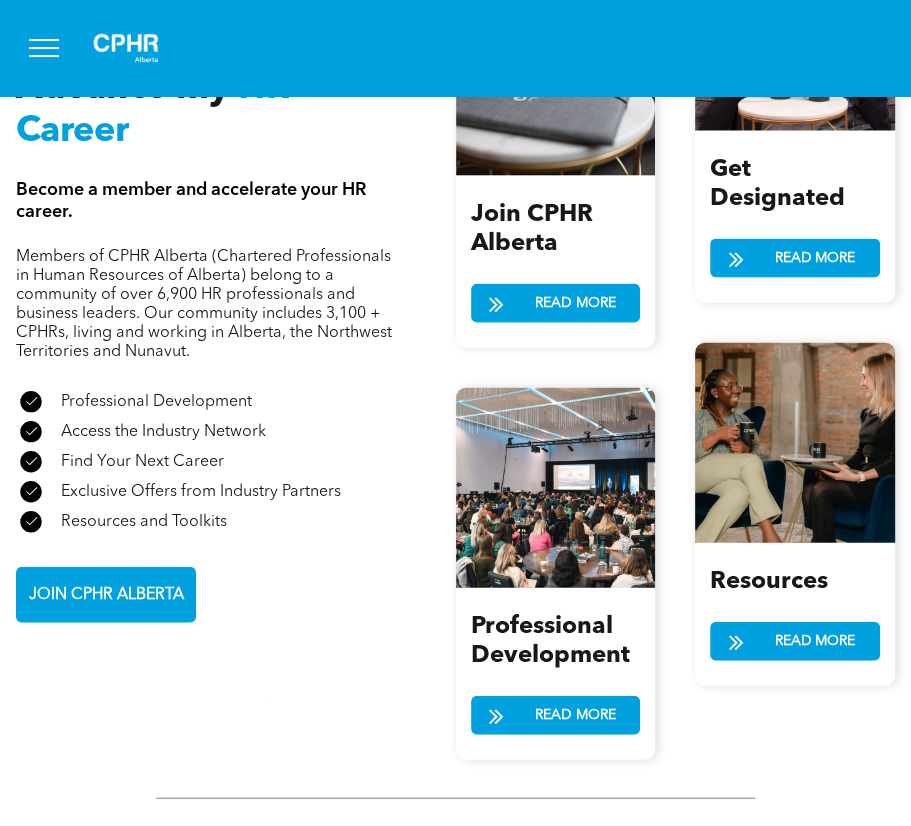 scroll, scrollTop: 2501, scrollLeft: 0, axis: vertical 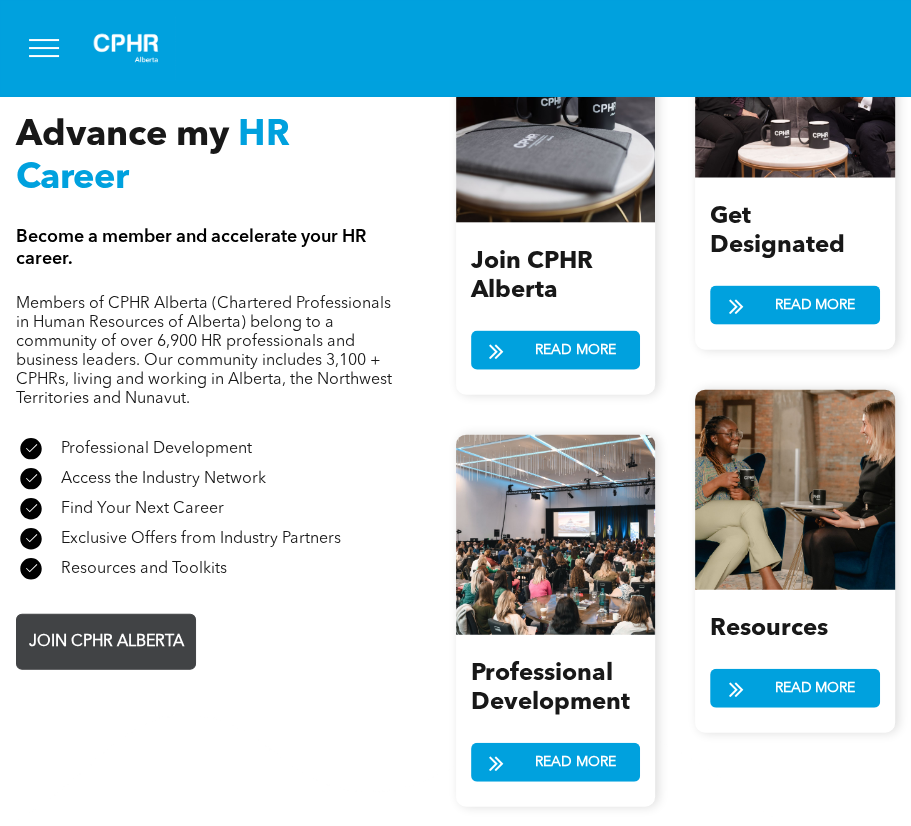click on "JOIN CPHR ALBERTA" at bounding box center [106, 642] 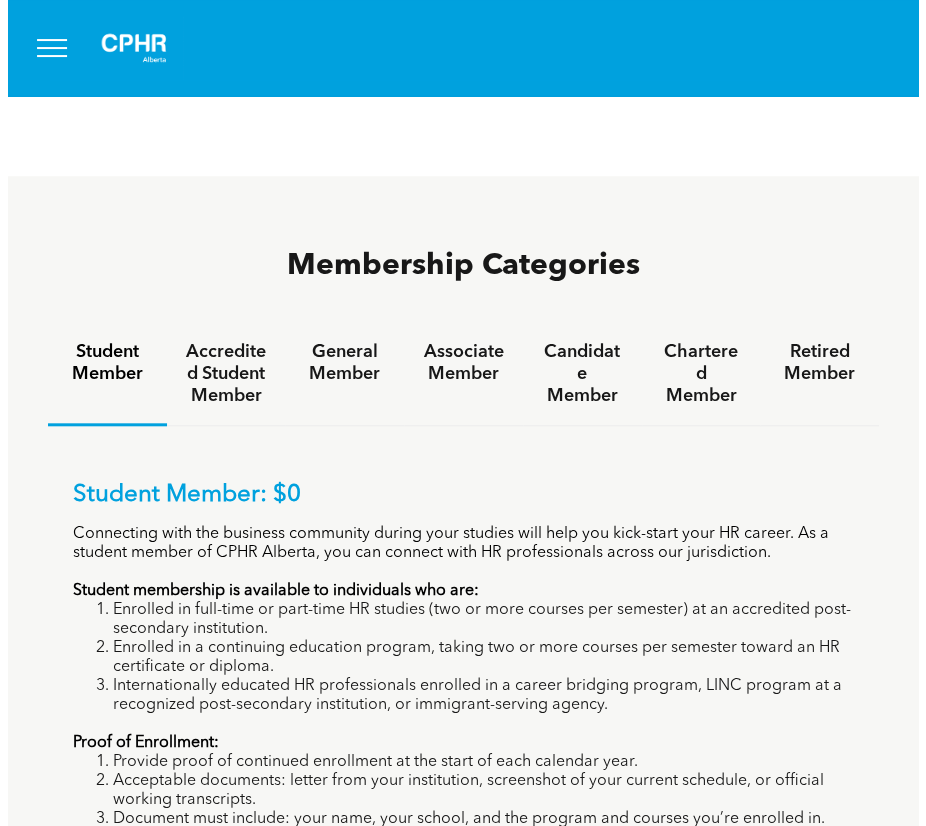 scroll, scrollTop: 1019, scrollLeft: 0, axis: vertical 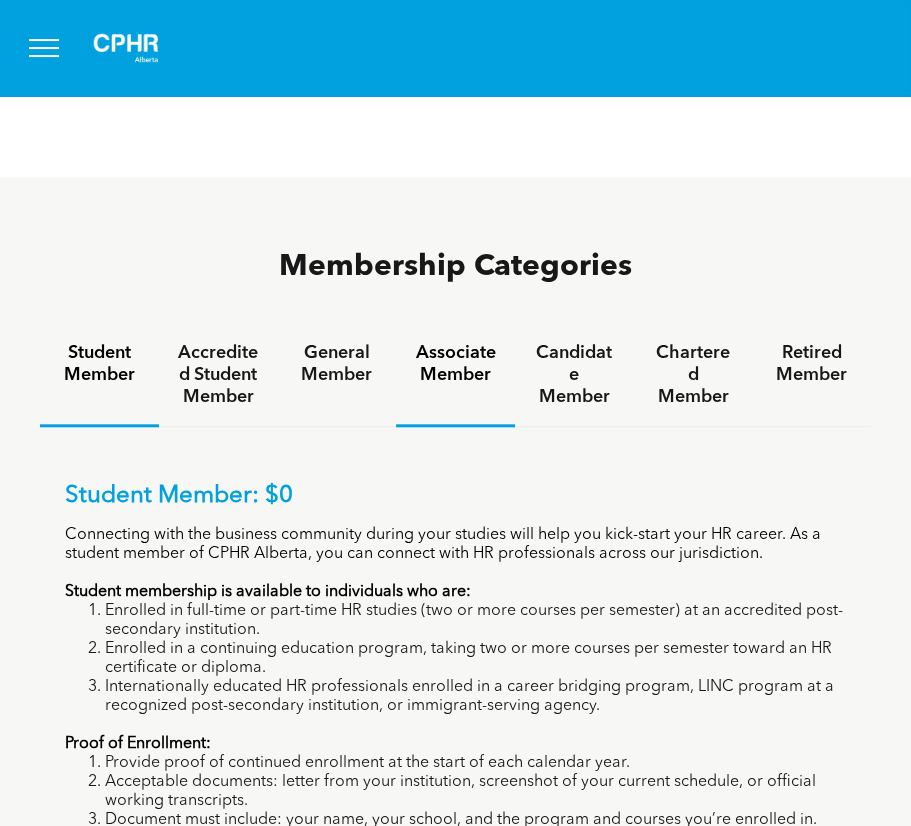click on "Associate Member" at bounding box center [455, 364] 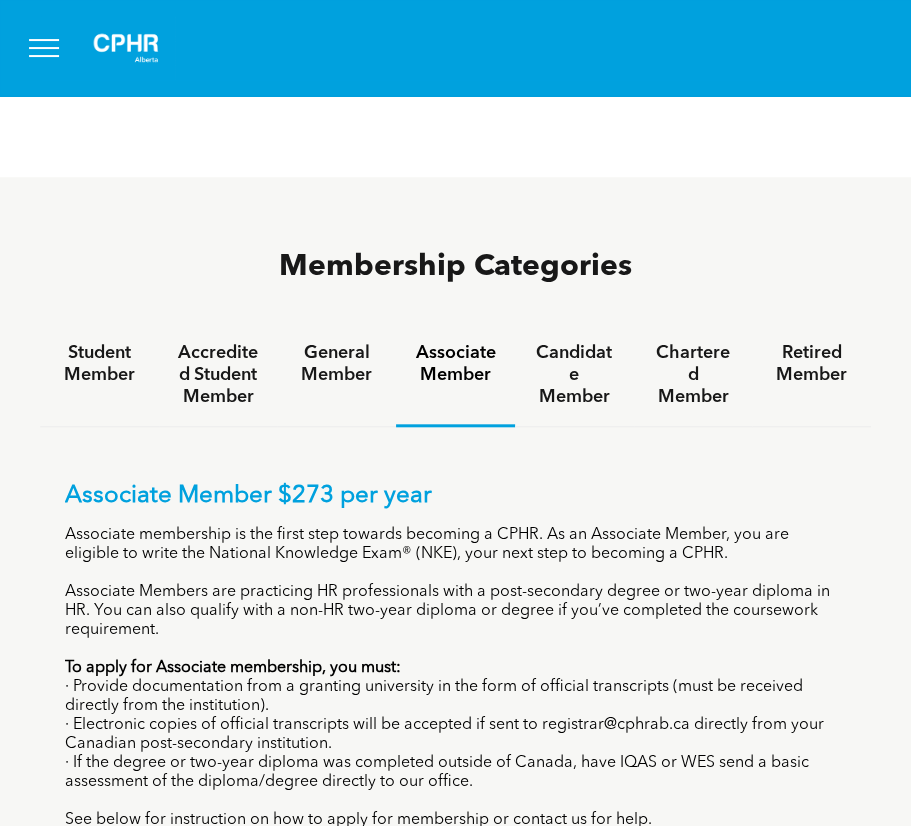 click at bounding box center [44, 48] 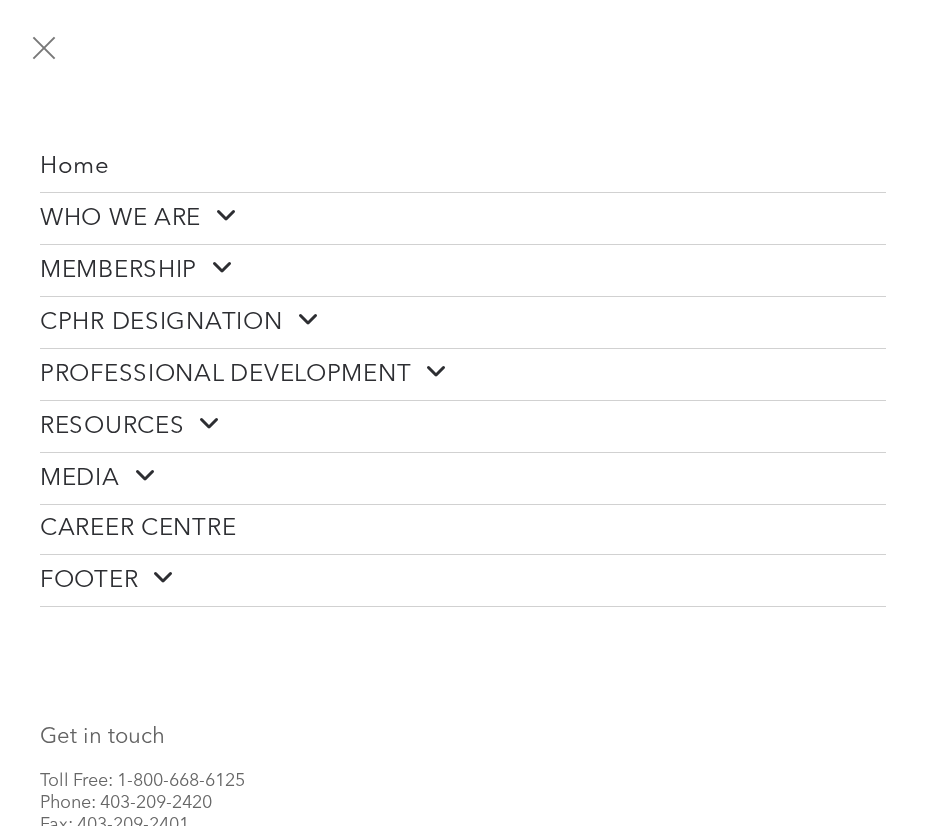 click at bounding box center (138, 476) 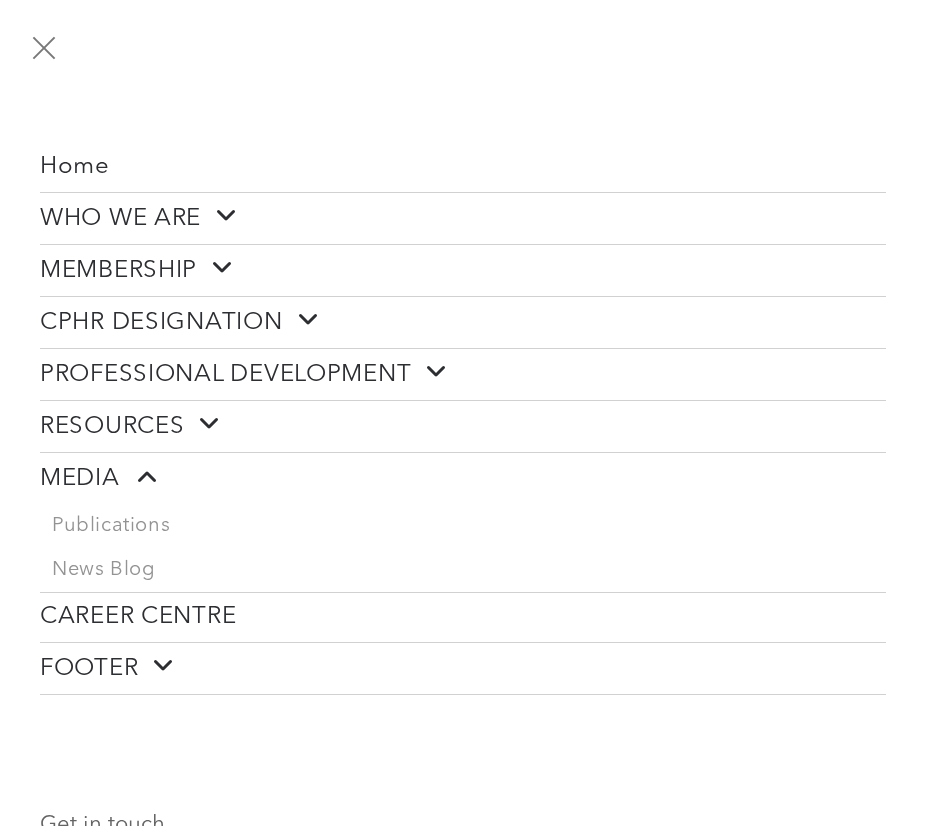 click on "FOOTER" at bounding box center [463, 668] 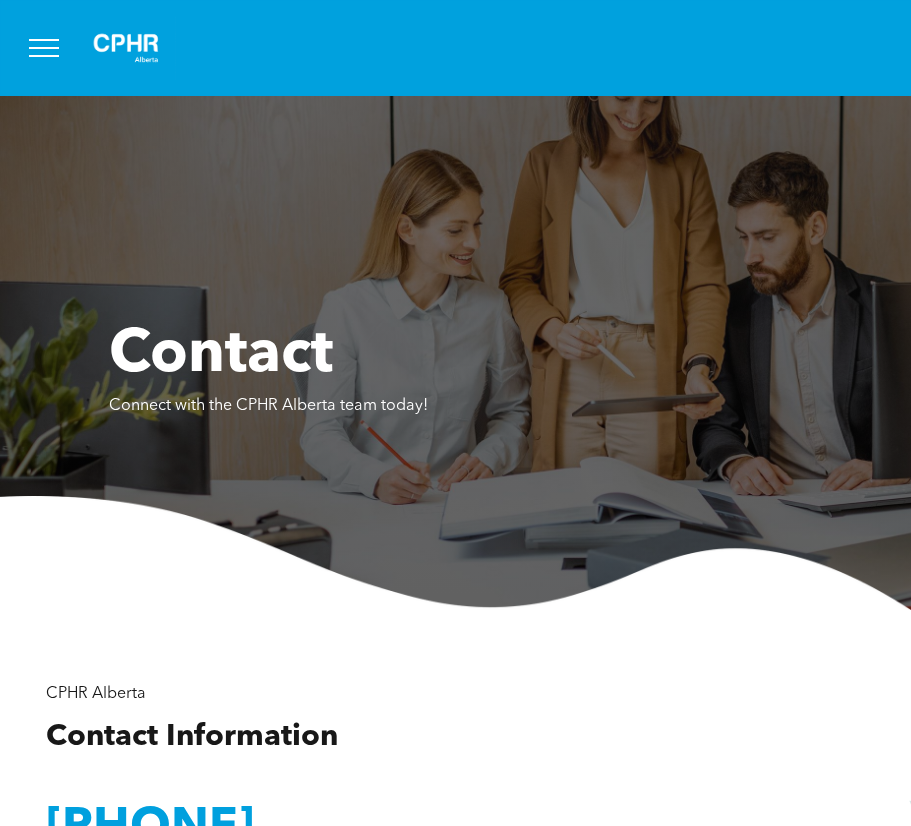 scroll, scrollTop: 0, scrollLeft: 0, axis: both 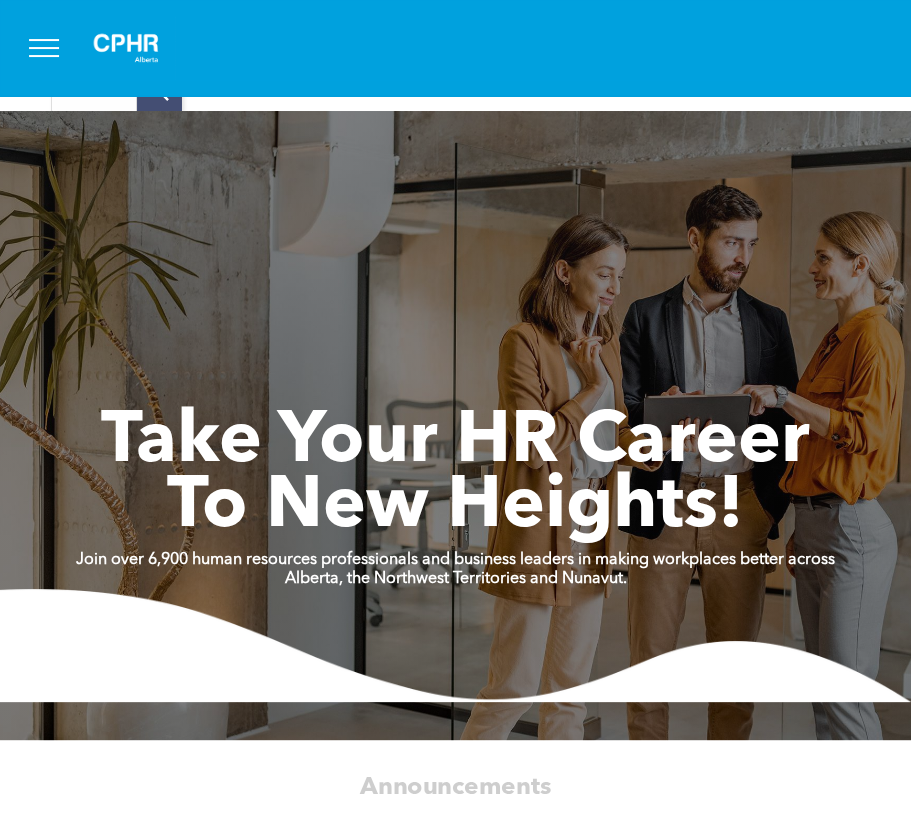 click at bounding box center (44, 48) 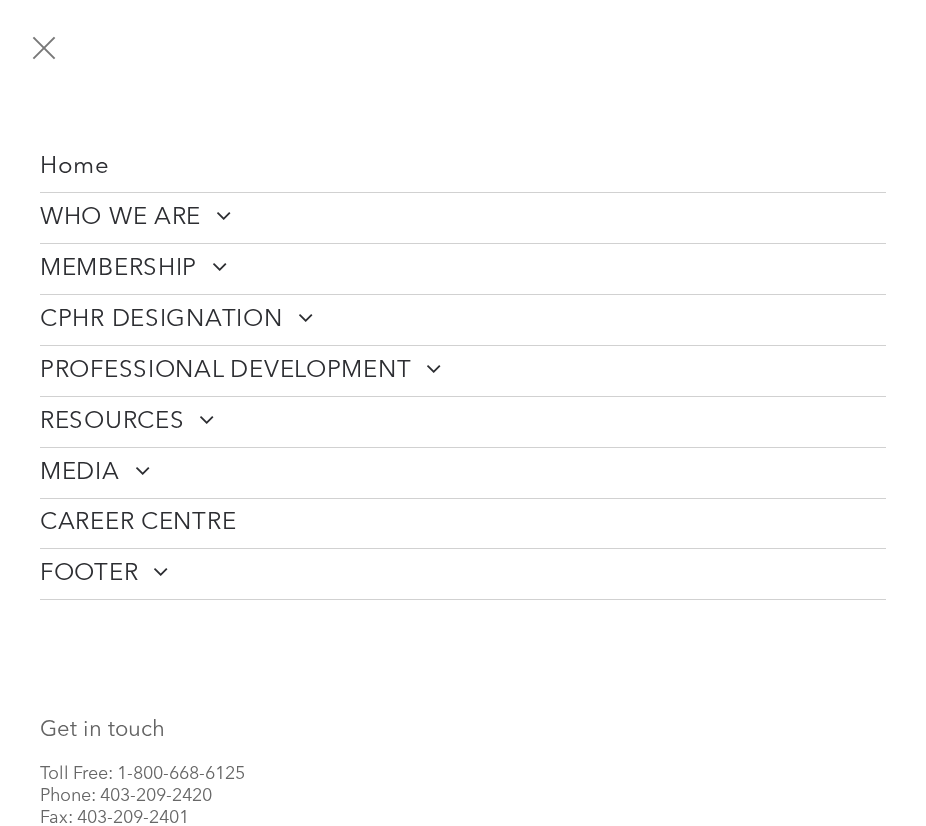 click on "MEMBERSHIP" at bounding box center (463, 269) 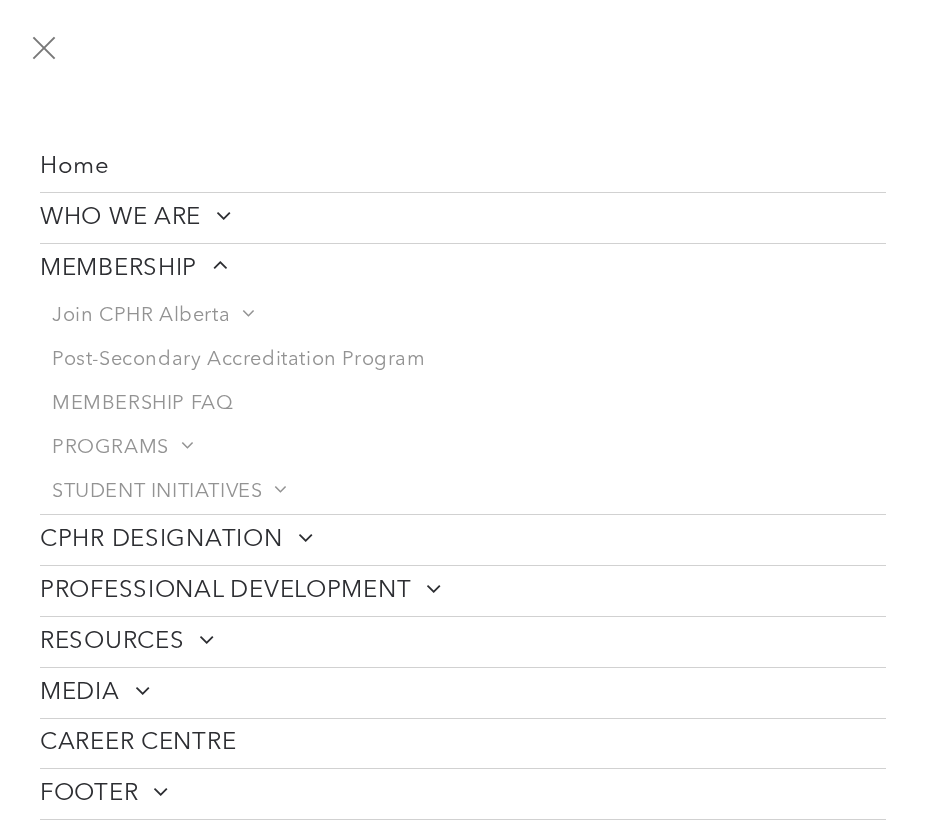 click on "WHO WE ARE" at bounding box center [136, 218] 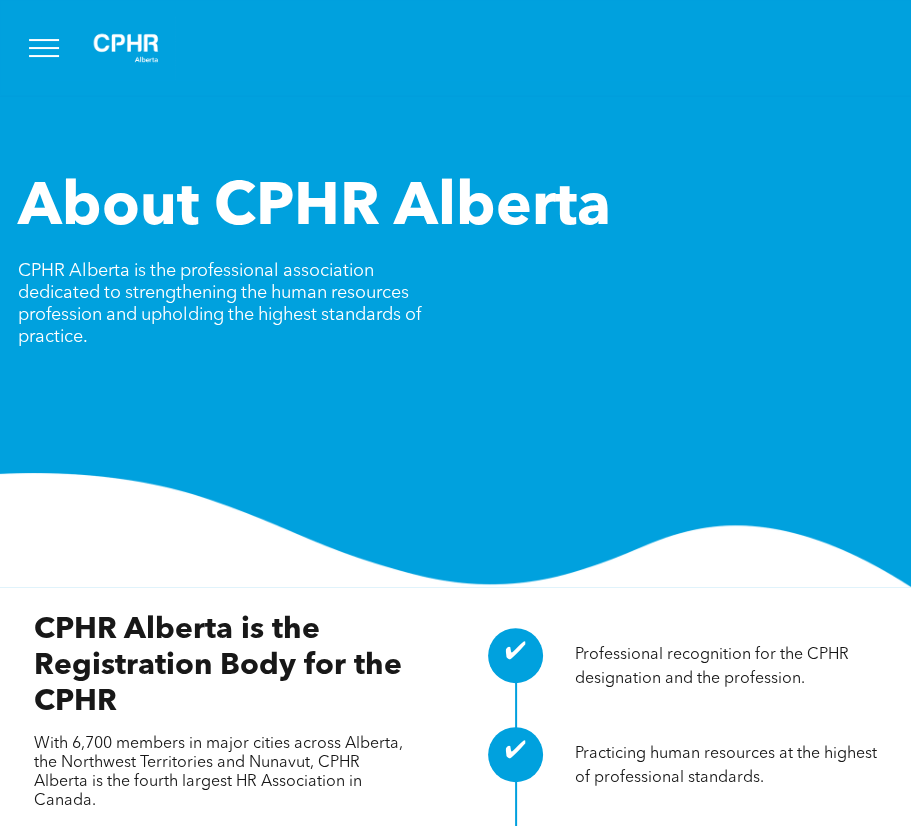 scroll, scrollTop: 0, scrollLeft: 0, axis: both 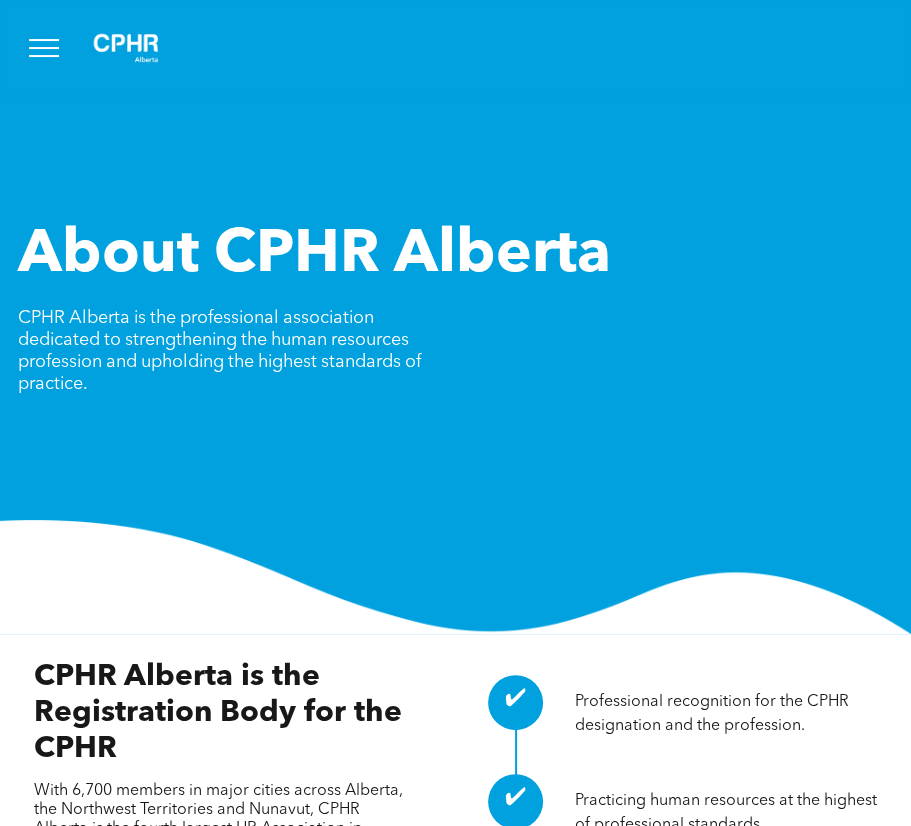 click at bounding box center (126, 48) 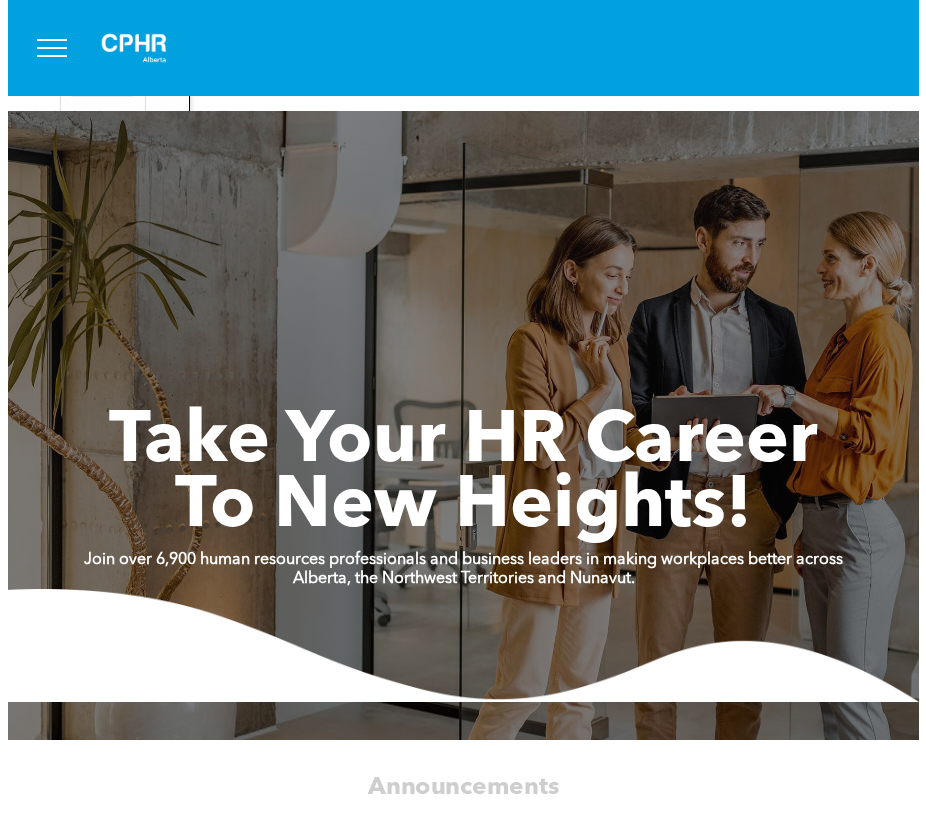 scroll, scrollTop: 0, scrollLeft: 0, axis: both 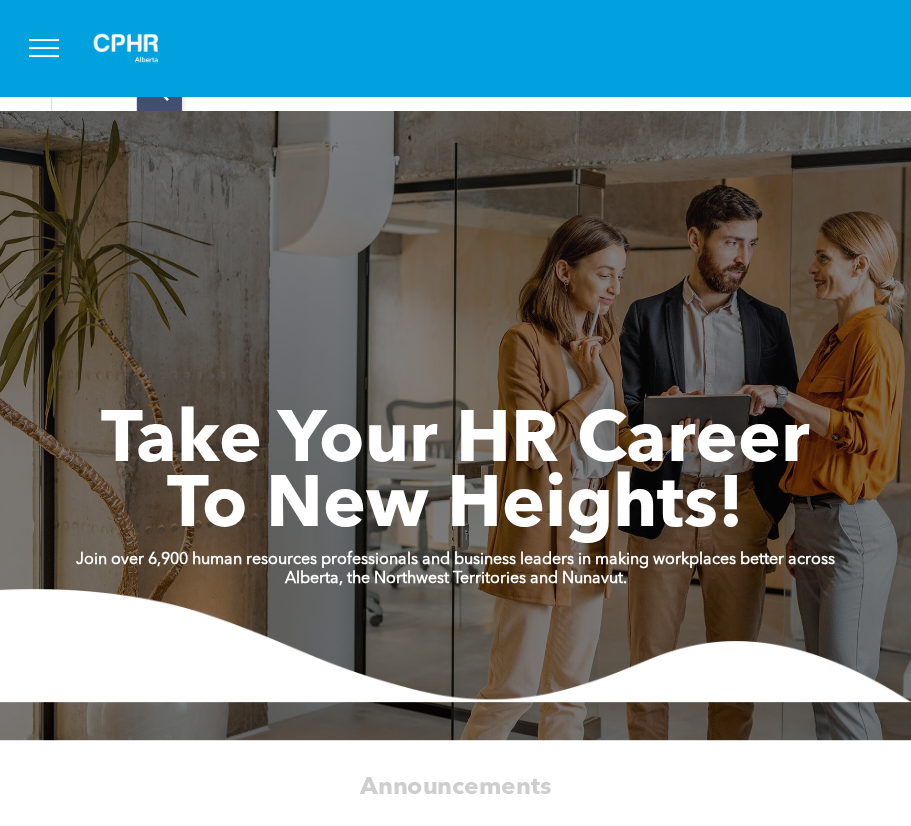 click at bounding box center (94, 91) 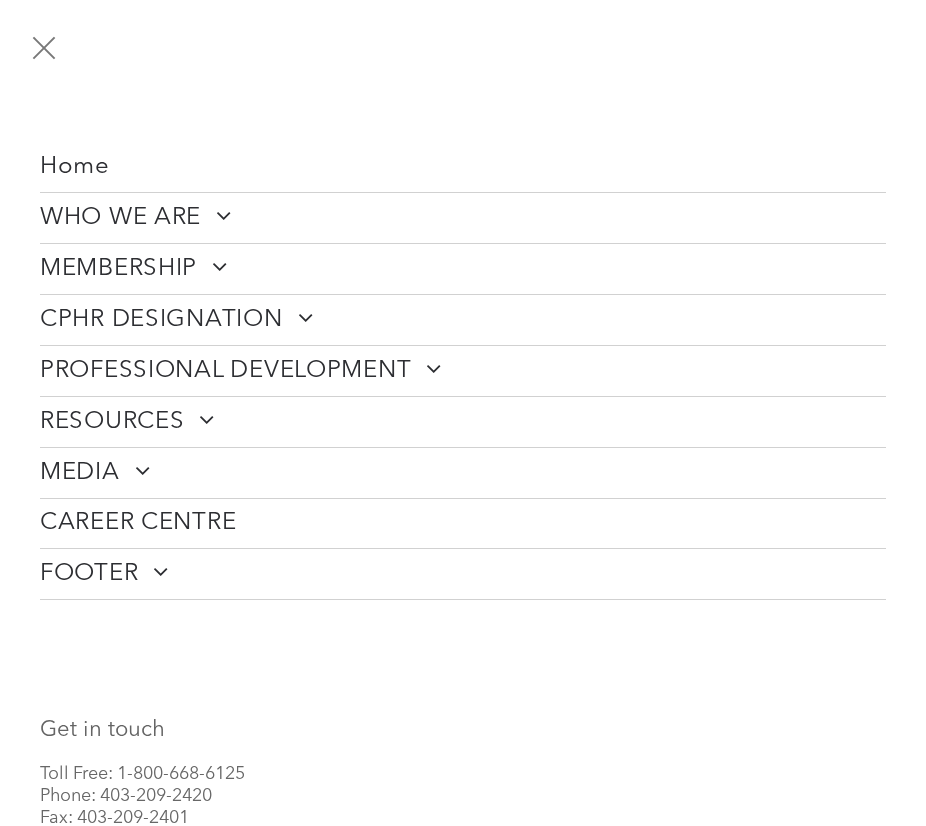 click on "WHO WE ARE" at bounding box center (136, 218) 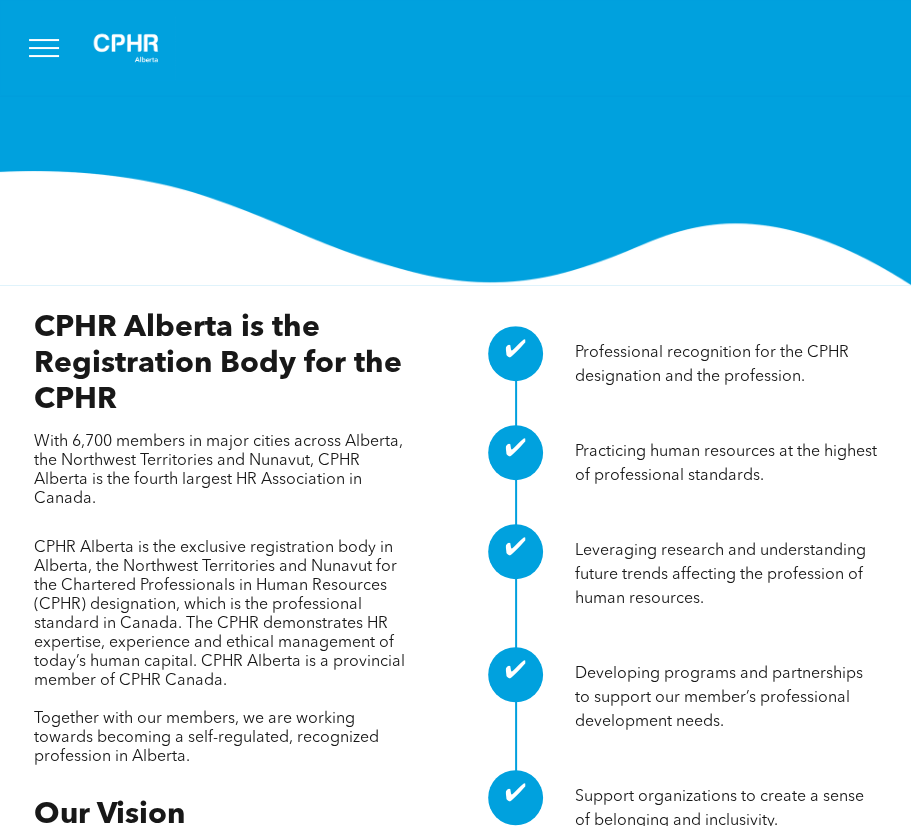 scroll, scrollTop: 427, scrollLeft: 0, axis: vertical 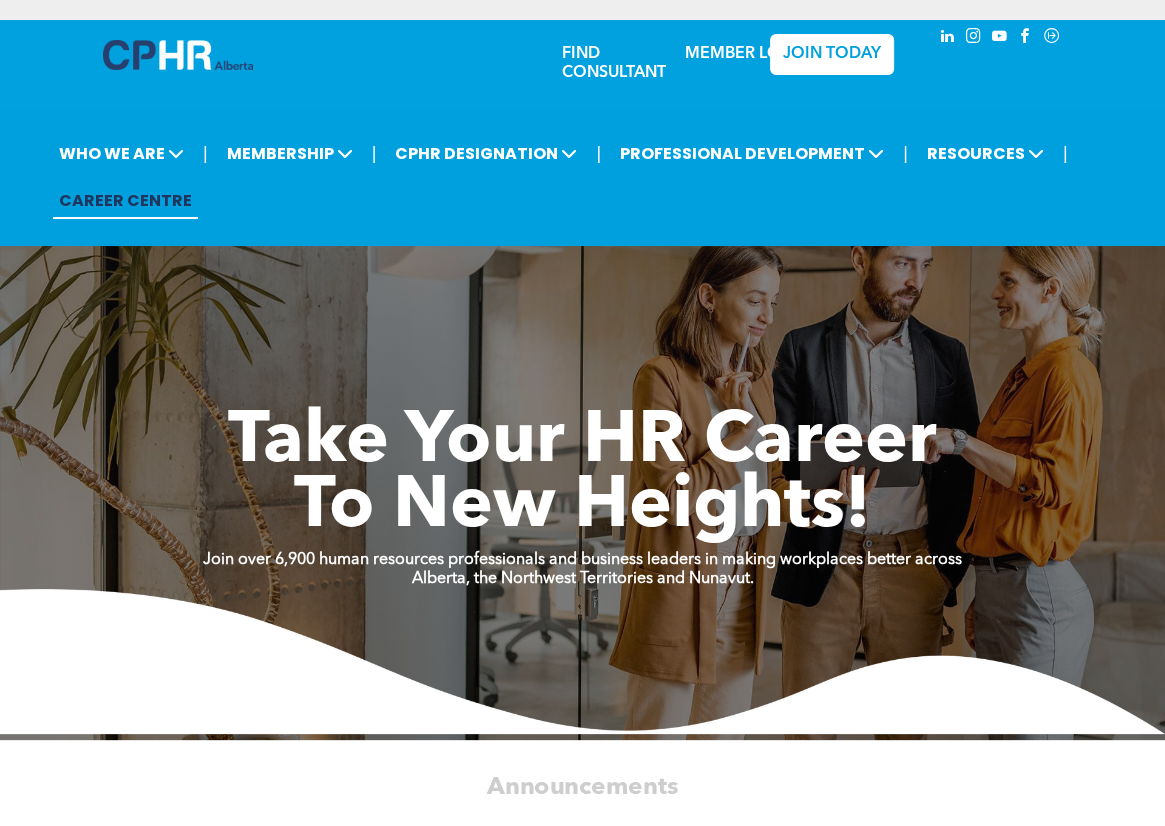 click on "MEMBER LOGIN" at bounding box center [747, 54] 